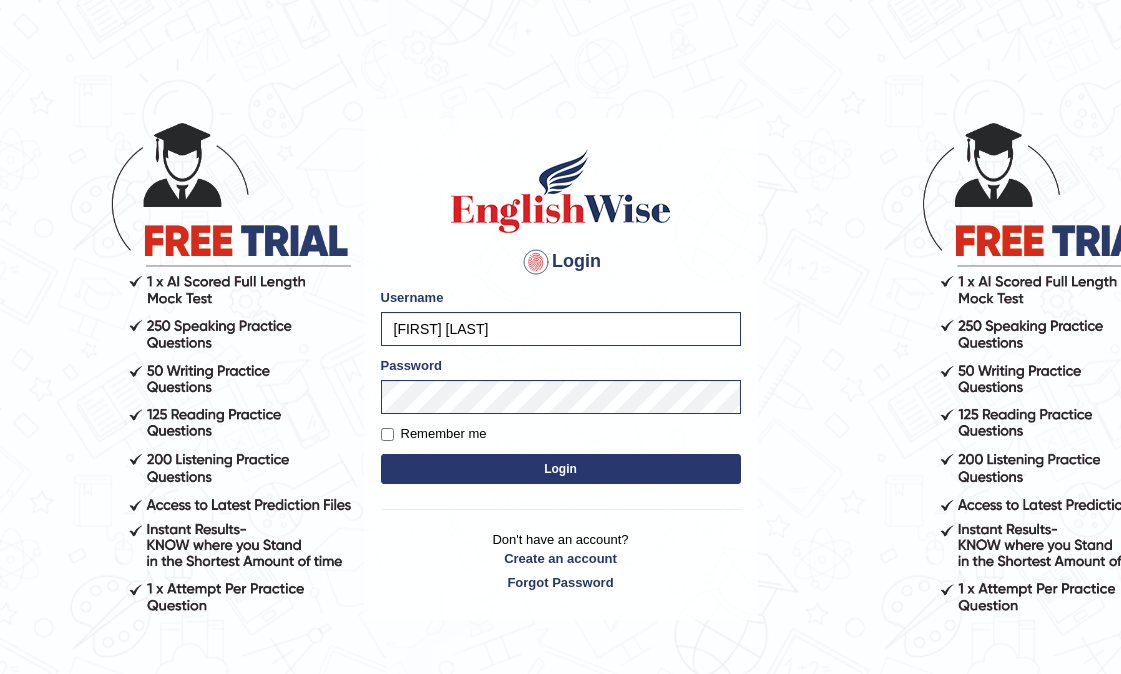 scroll, scrollTop: 0, scrollLeft: 0, axis: both 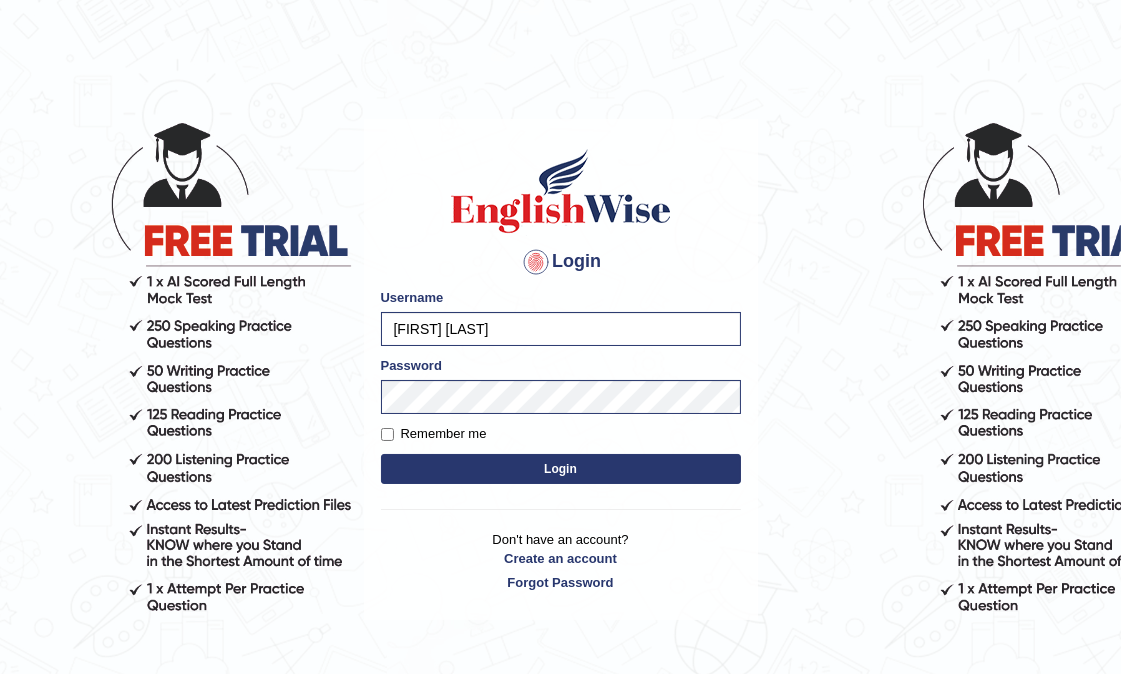 click on "Login
Please fix the following errors:
Username
[FIRST][LAST]
Password
Remember me
Login
Don't have an account?
Create an account
Forgot Password
2025 ©  English Wise.  All Rights Reserved  Back to English Wise" at bounding box center (560, 393) 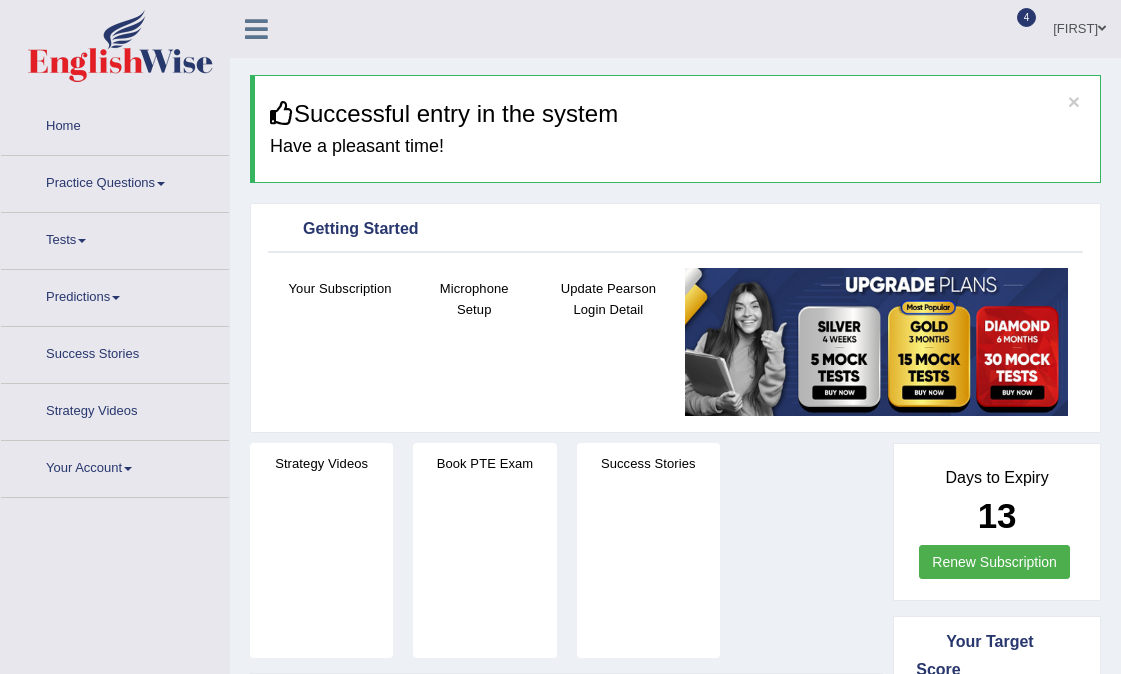 scroll, scrollTop: 0, scrollLeft: 0, axis: both 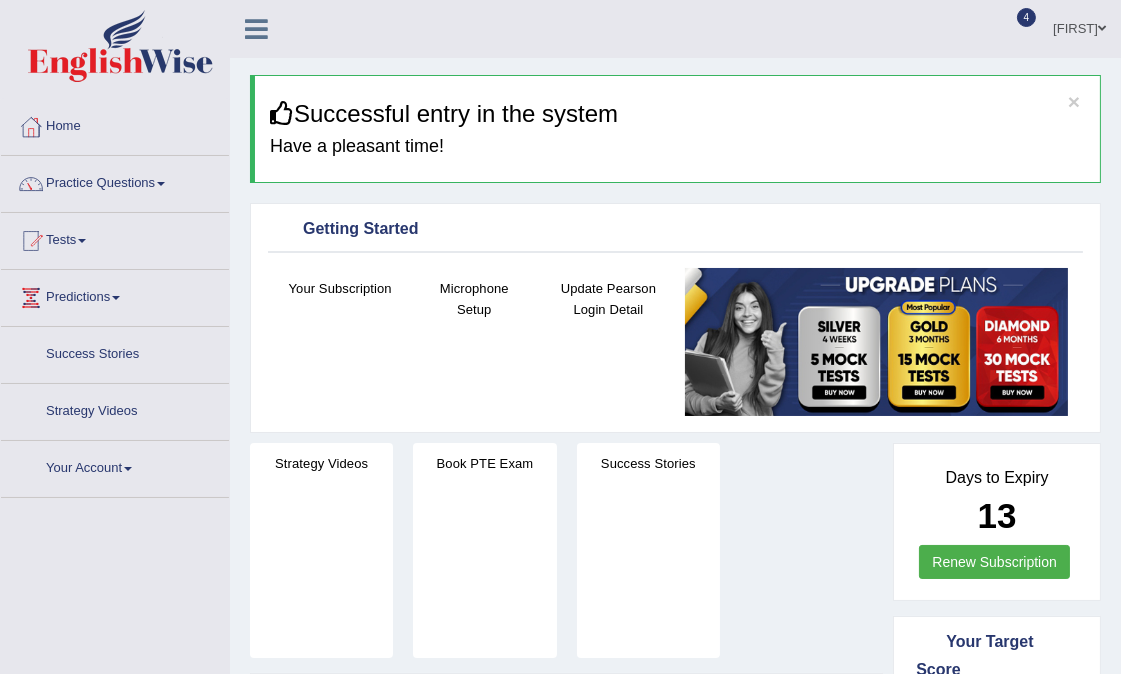 click on "Tests" at bounding box center [115, 238] 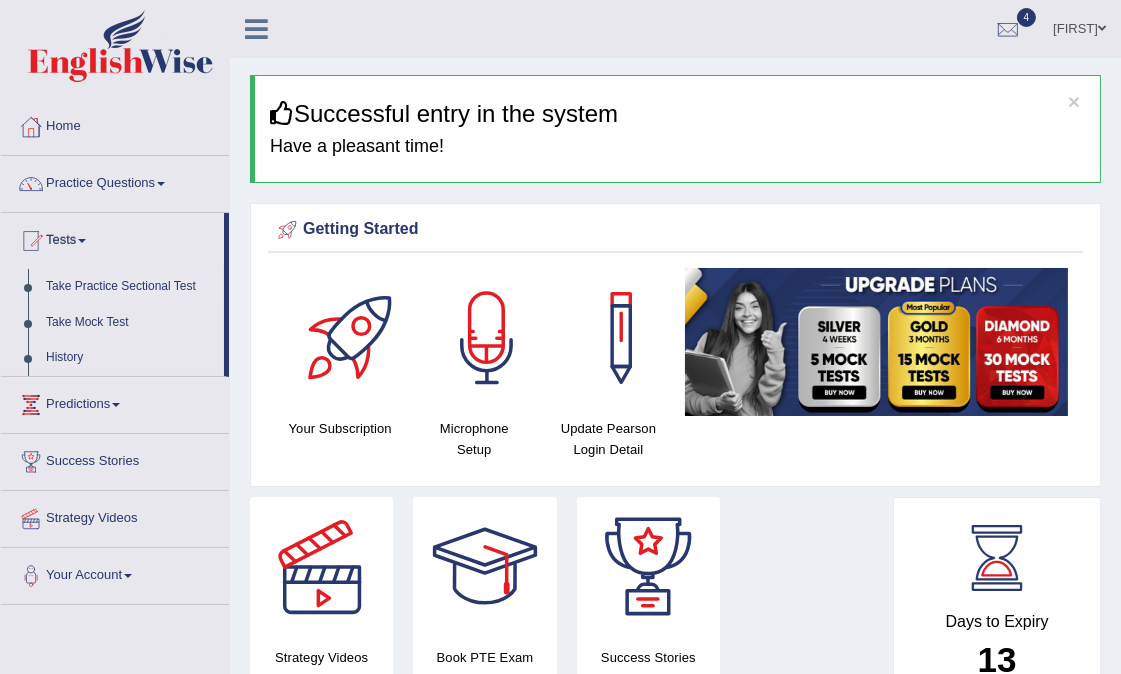 scroll, scrollTop: 0, scrollLeft: 0, axis: both 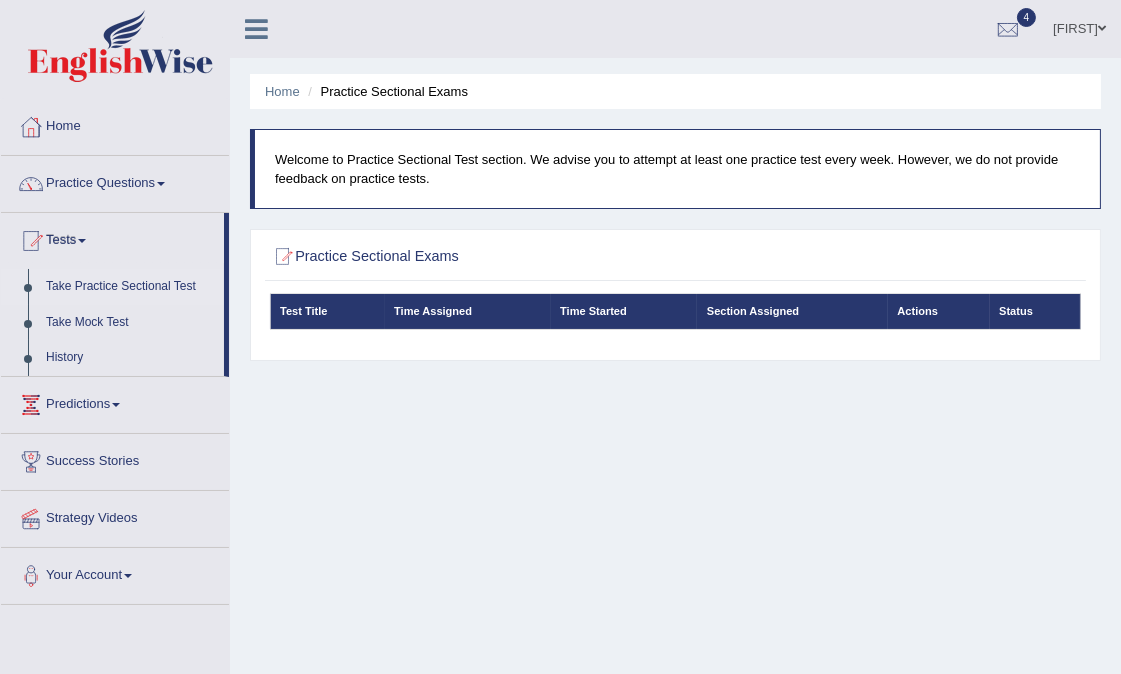 click on "Take Practice Sectional Test" at bounding box center (130, 287) 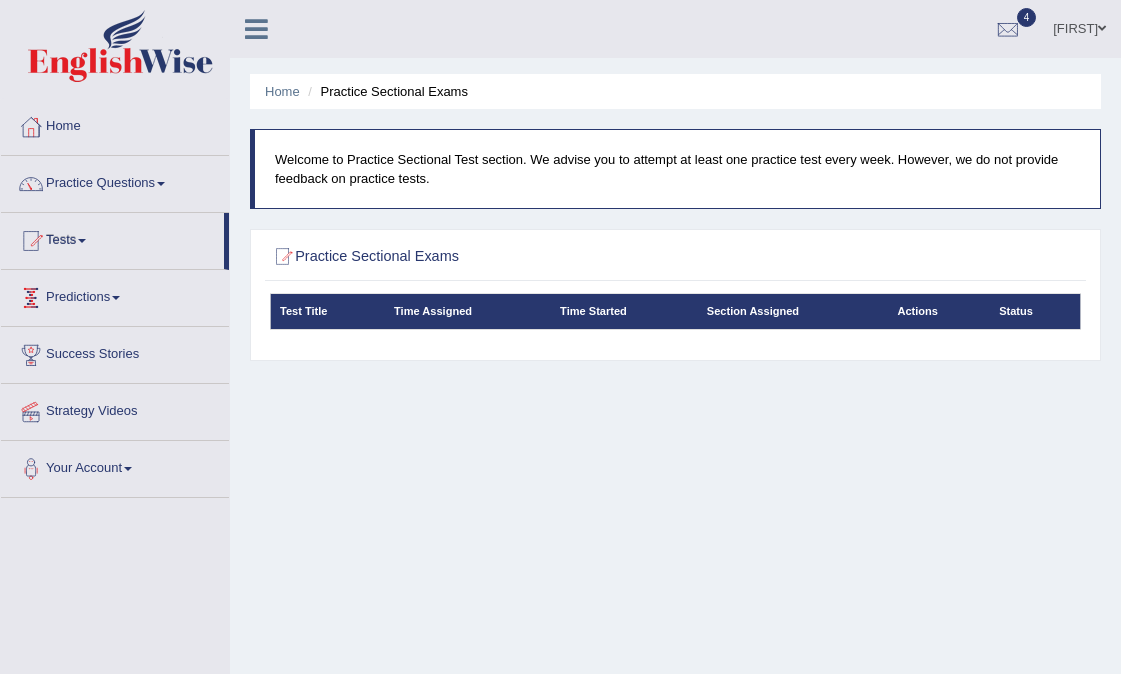 scroll, scrollTop: 0, scrollLeft: 0, axis: both 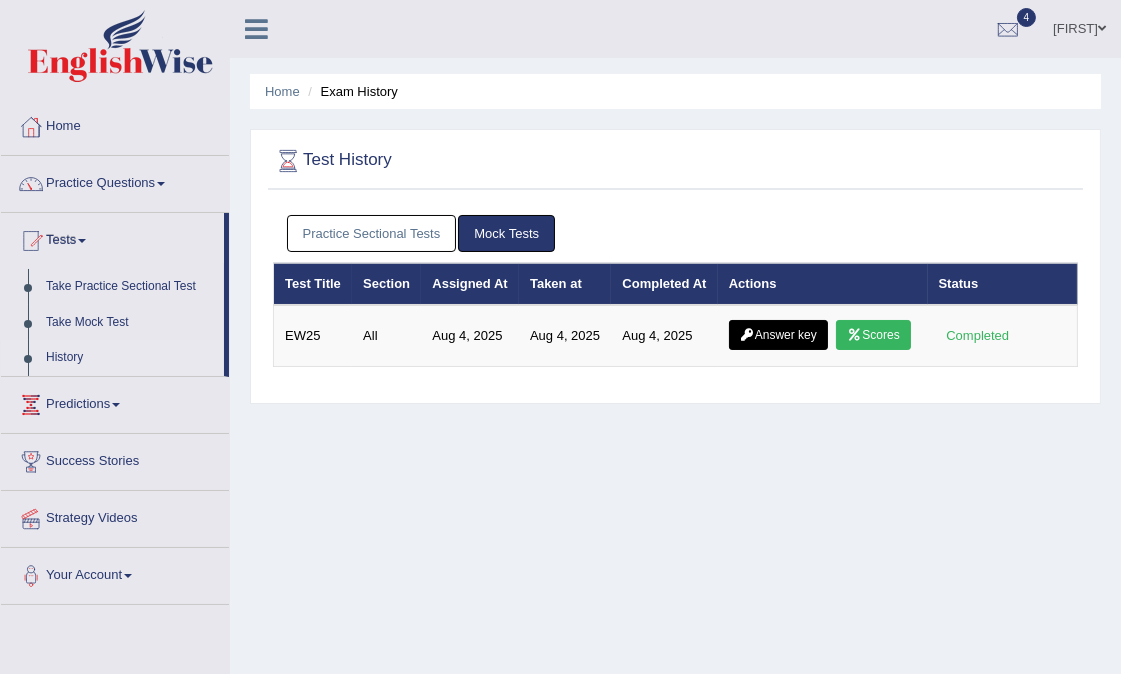 click on "Practice Sectional Tests" at bounding box center (372, 233) 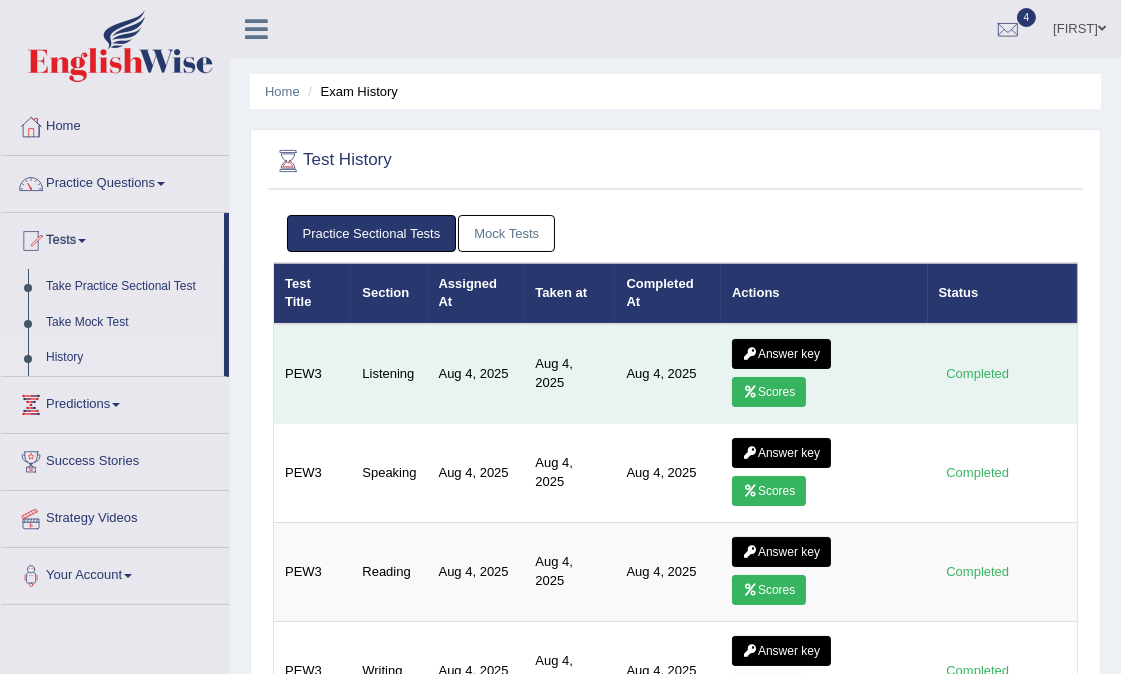 click on "Scores" at bounding box center [769, 392] 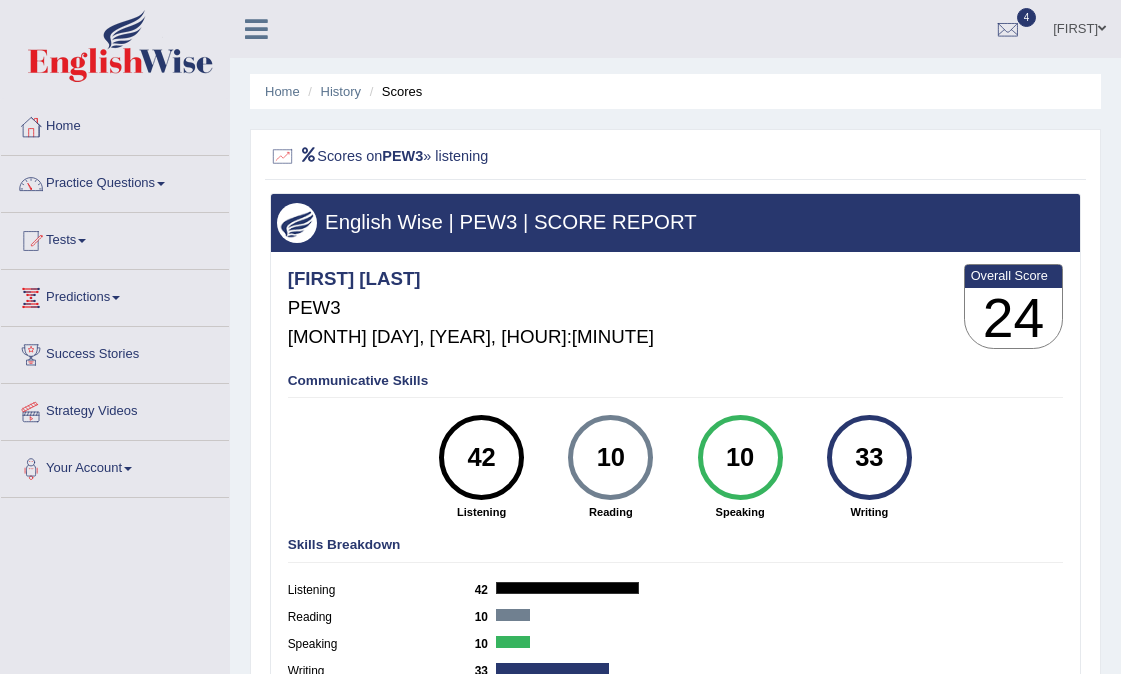 scroll, scrollTop: 0, scrollLeft: 0, axis: both 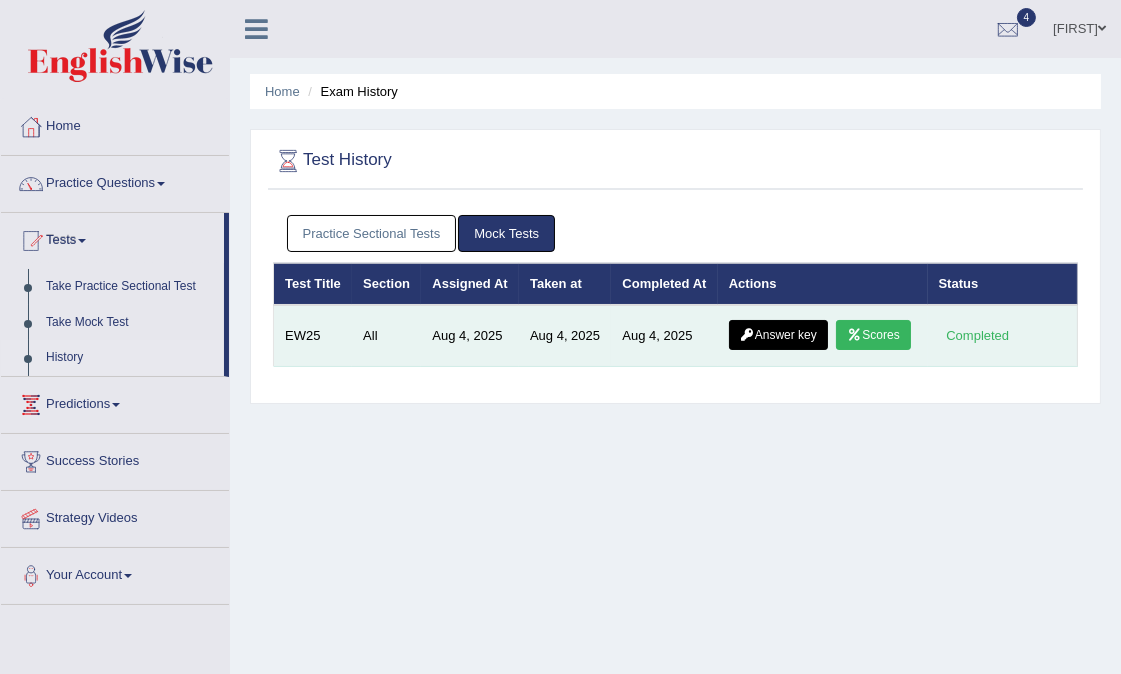 click on "Answer key" at bounding box center [778, 335] 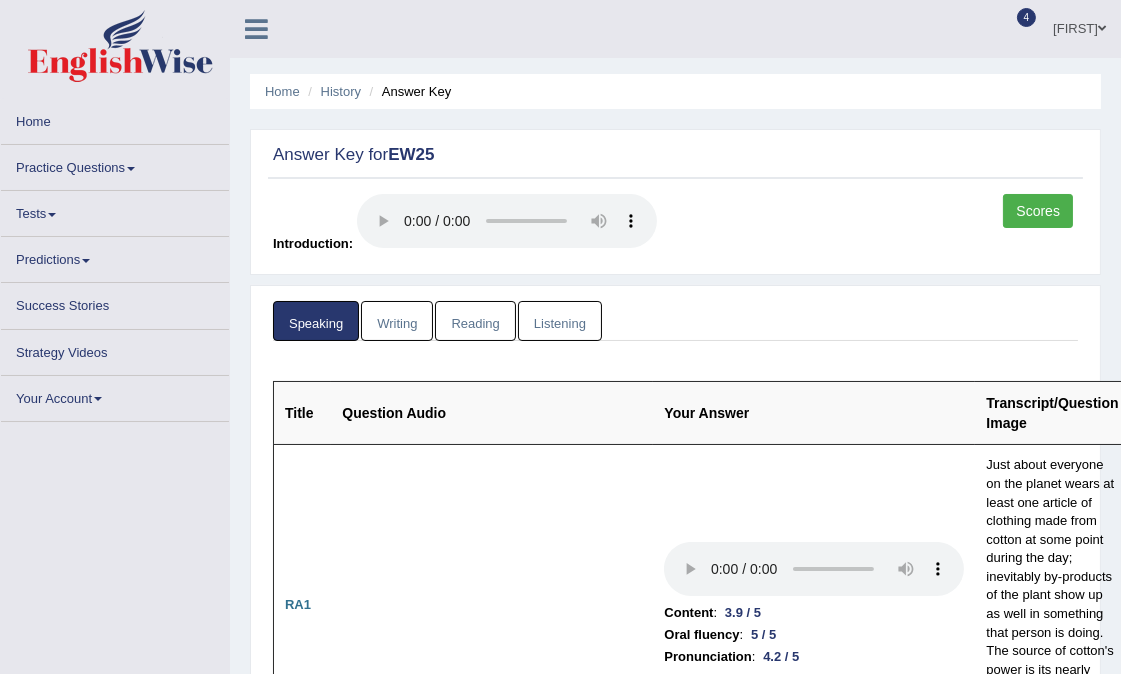 scroll, scrollTop: 222, scrollLeft: 0, axis: vertical 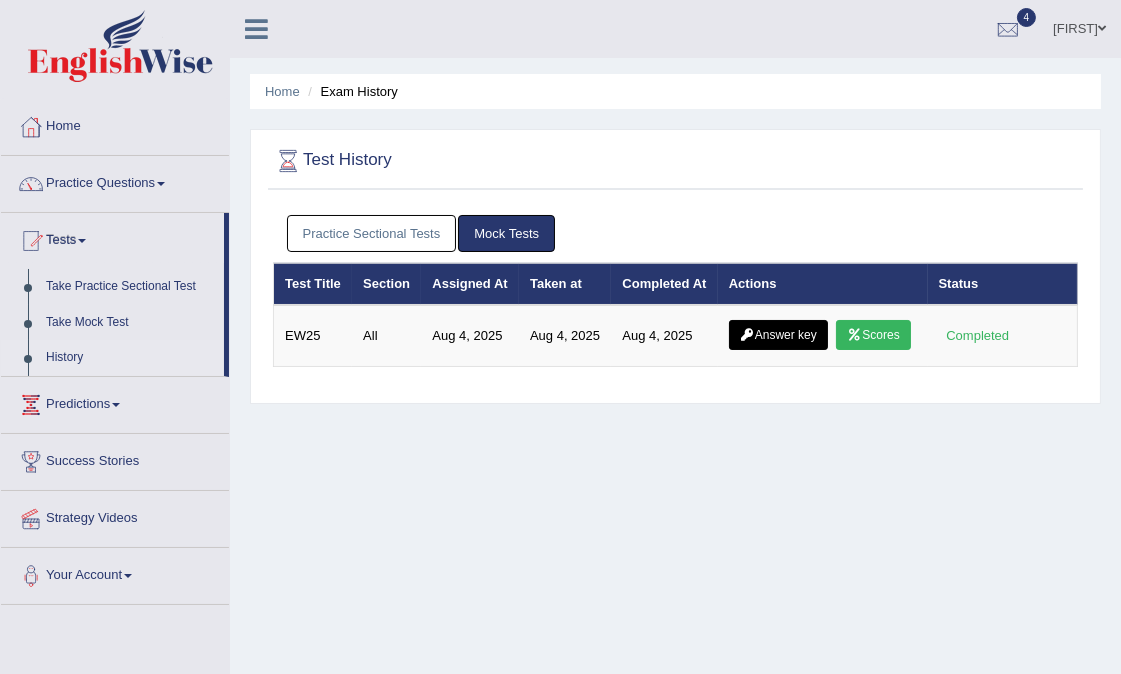click on "Practice Sectional Tests" at bounding box center [372, 233] 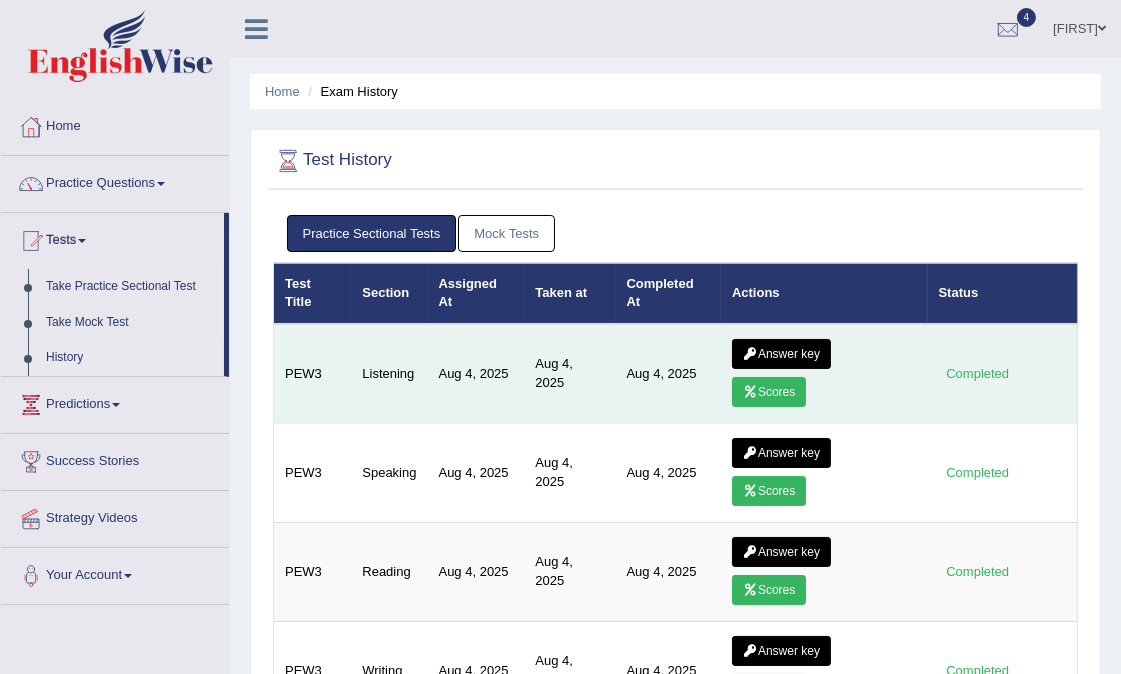 click on "Scores" at bounding box center (769, 392) 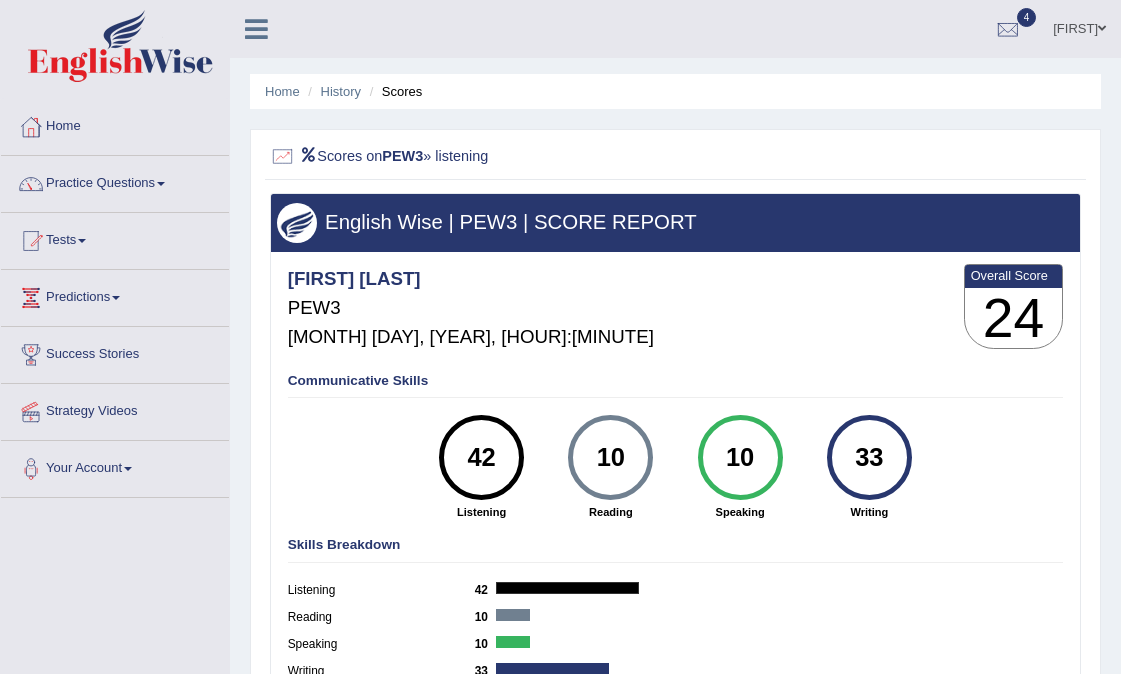 scroll, scrollTop: 111, scrollLeft: 0, axis: vertical 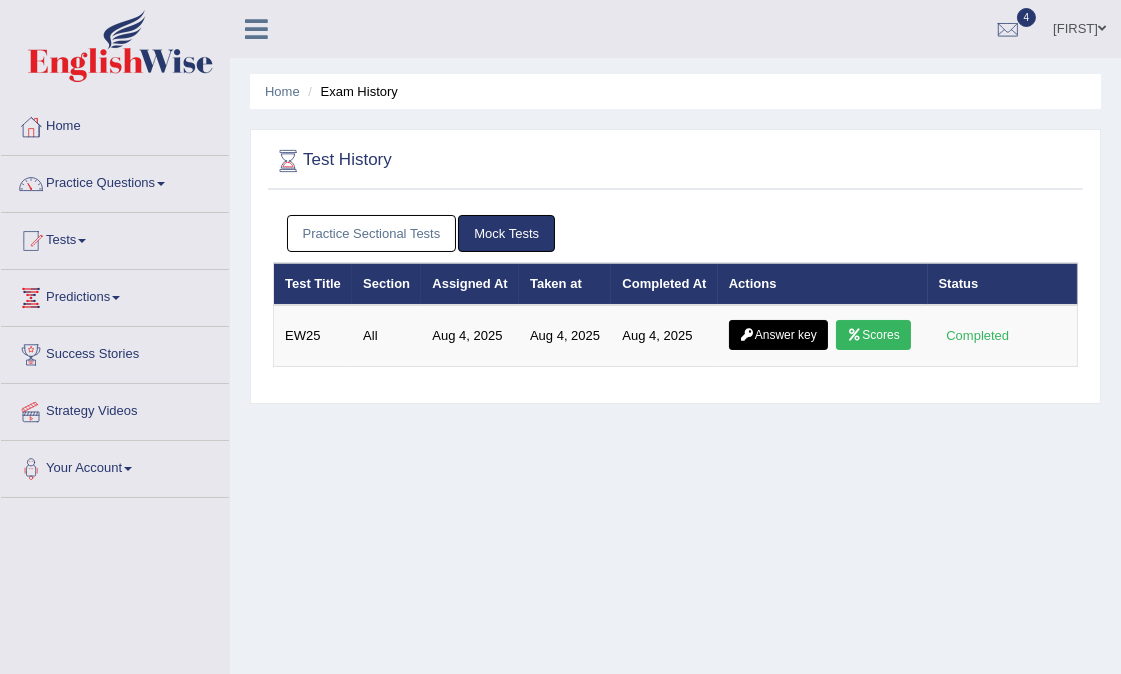 click on "Practice Sectional Tests" at bounding box center (372, 233) 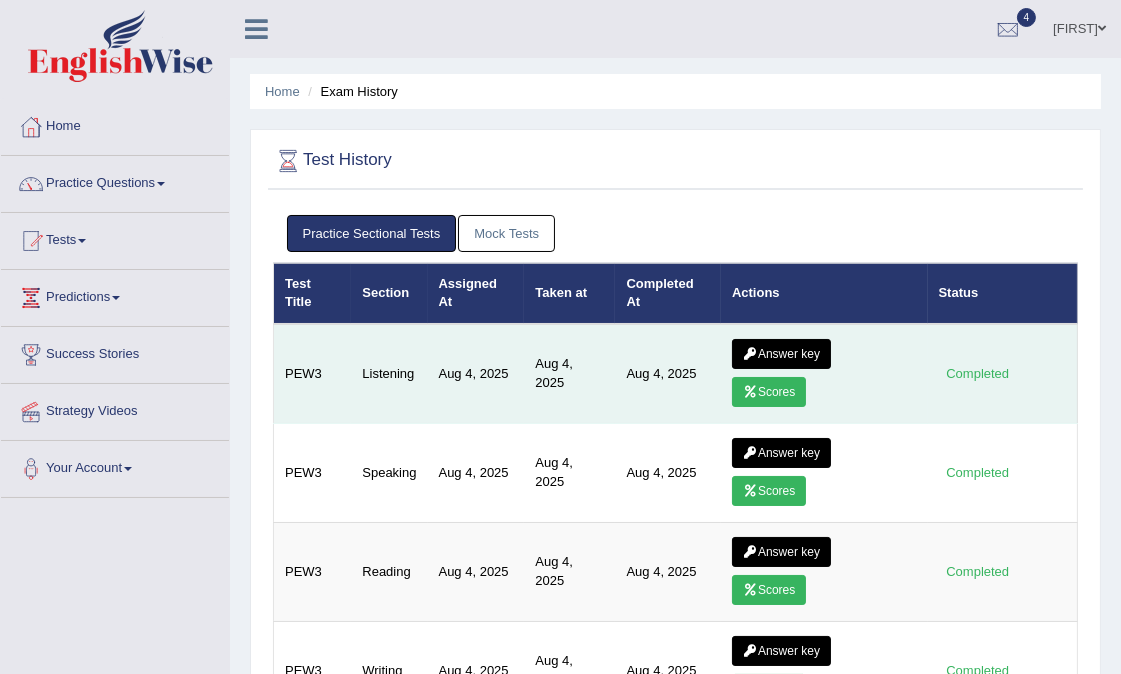 click on "Answer key" at bounding box center [781, 354] 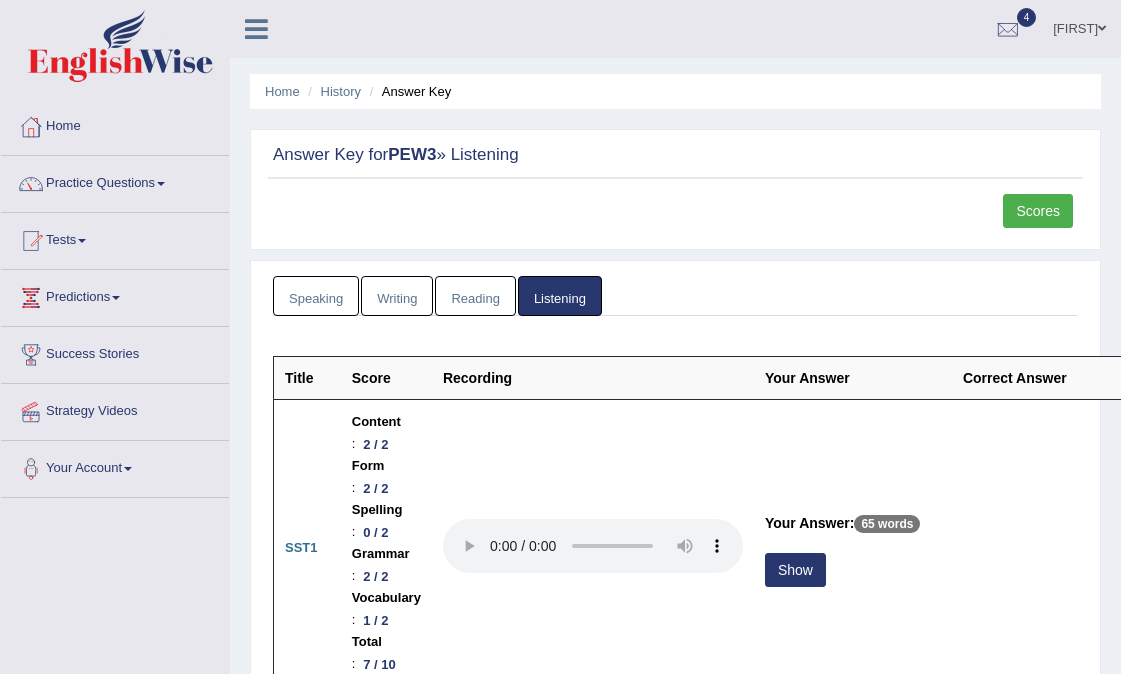 scroll, scrollTop: 0, scrollLeft: 0, axis: both 